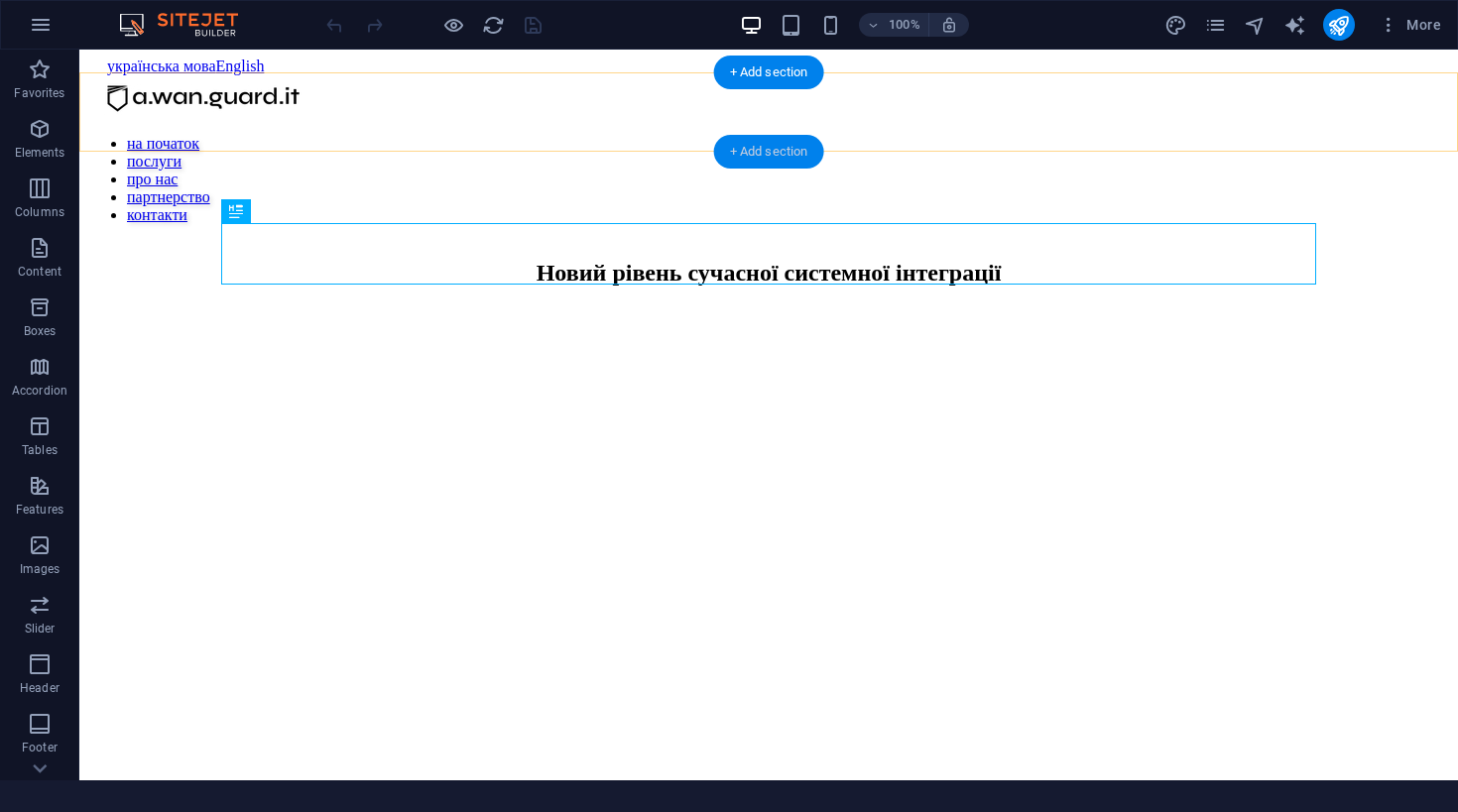 scroll, scrollTop: 0, scrollLeft: 0, axis: both 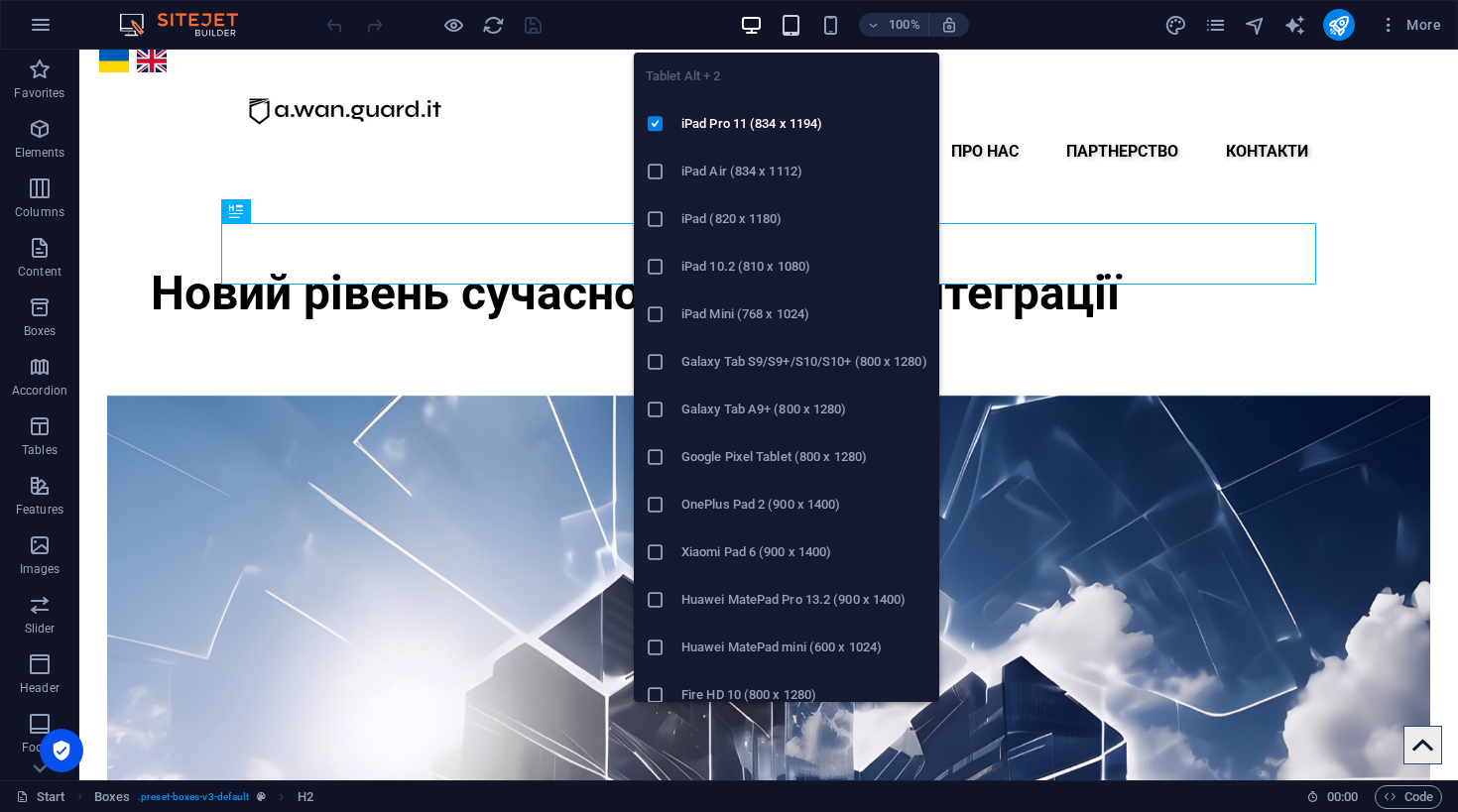 click at bounding box center [790, 25] 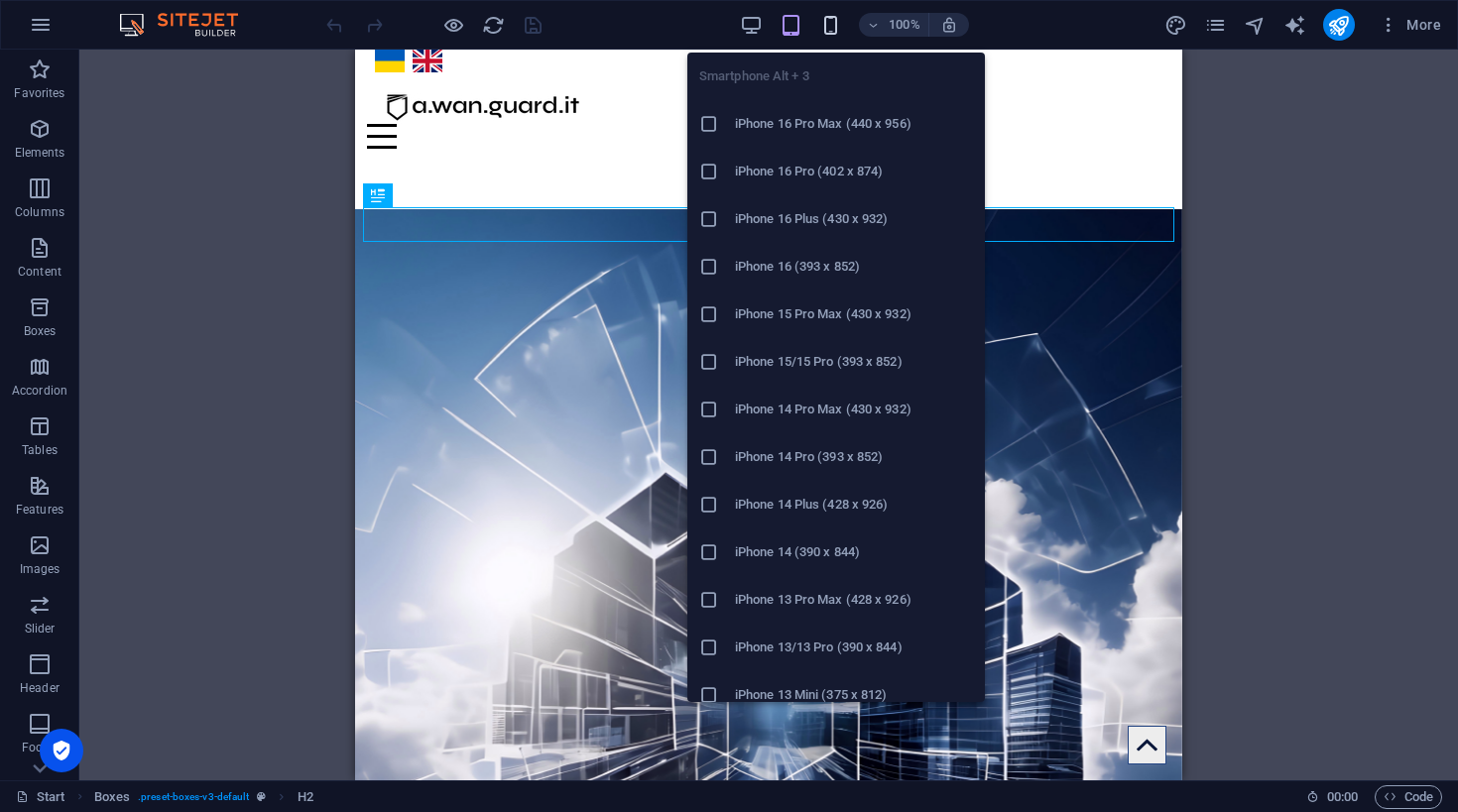 click at bounding box center (830, 25) 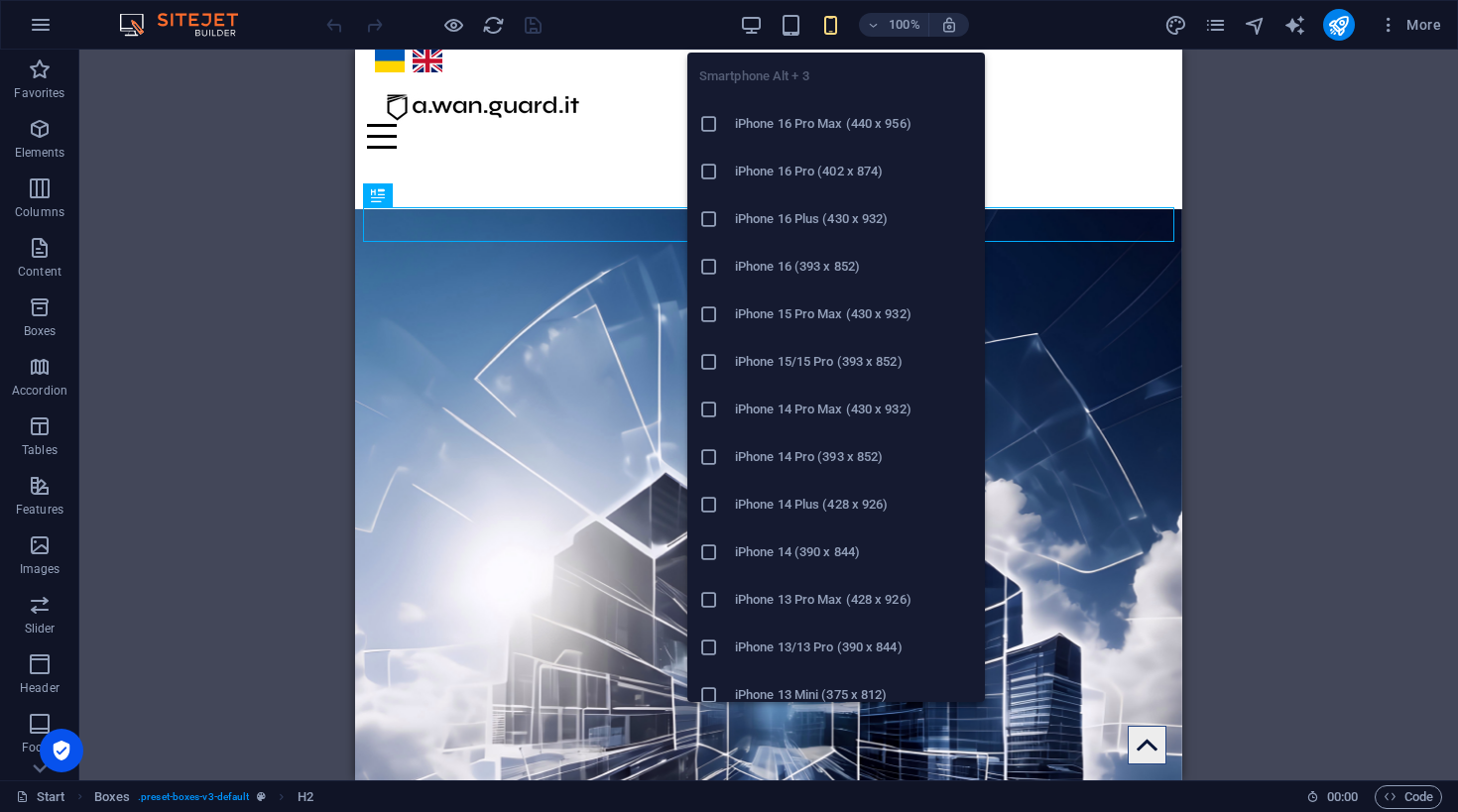 click at bounding box center [830, 25] 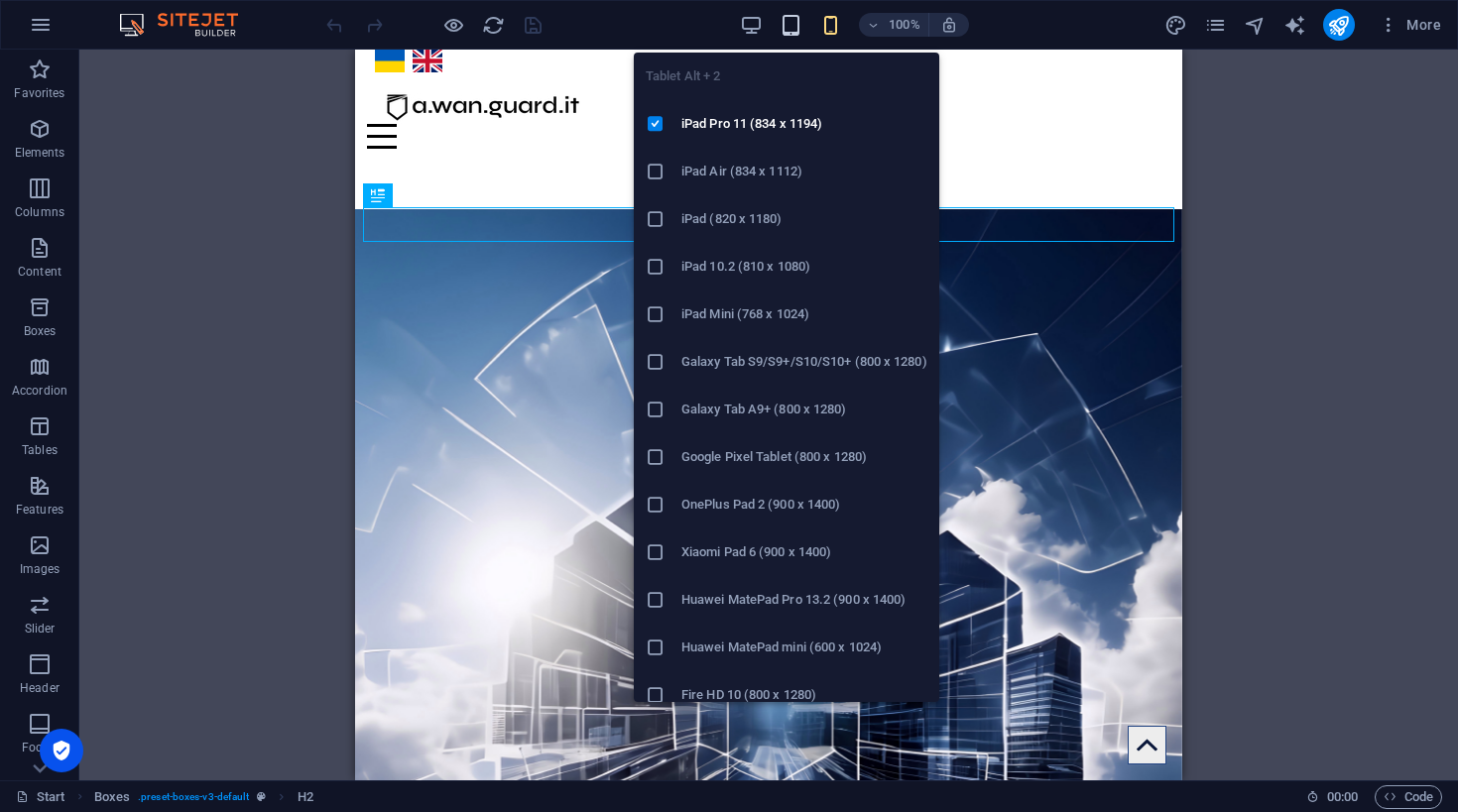 click at bounding box center [790, 25] 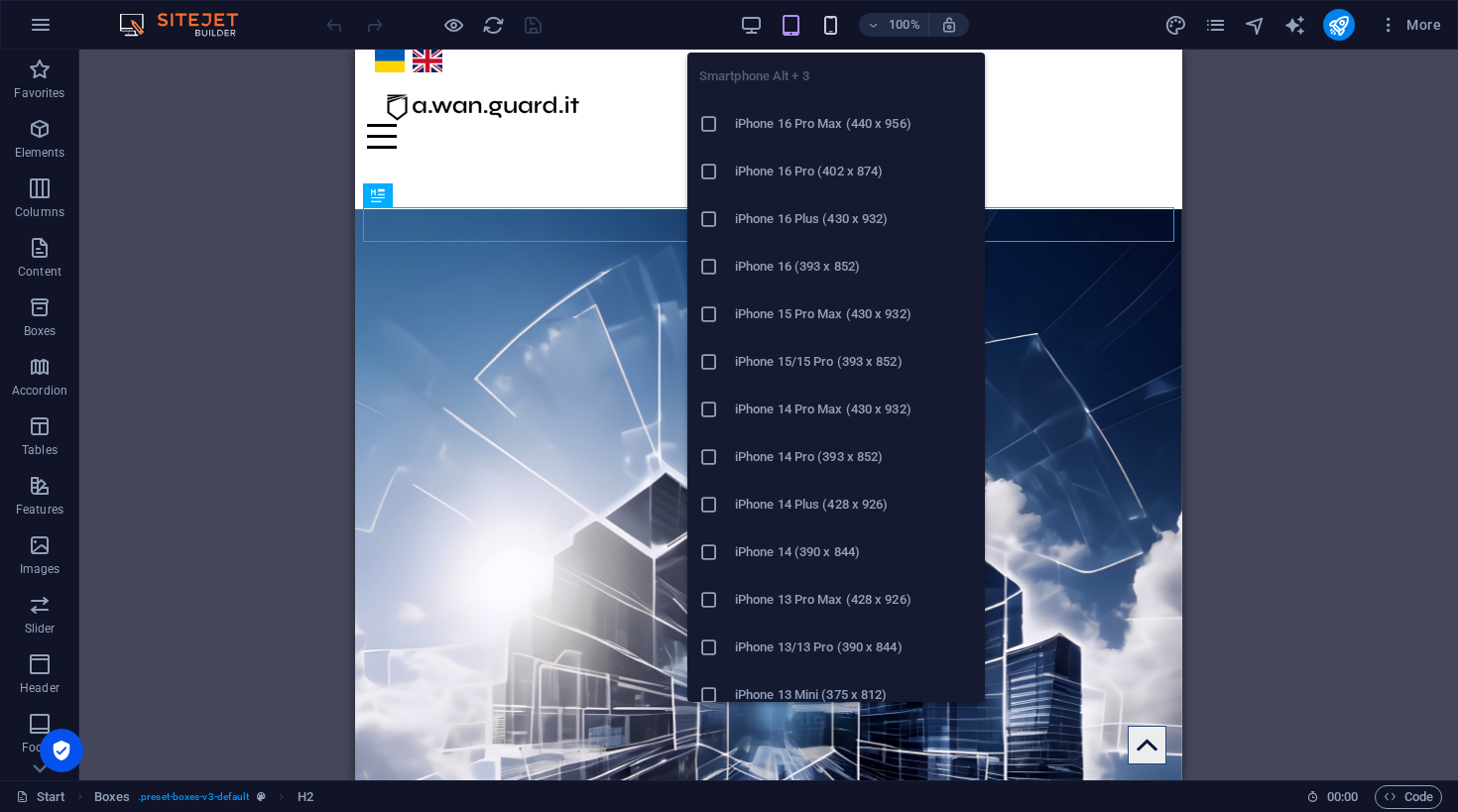 click at bounding box center [830, 25] 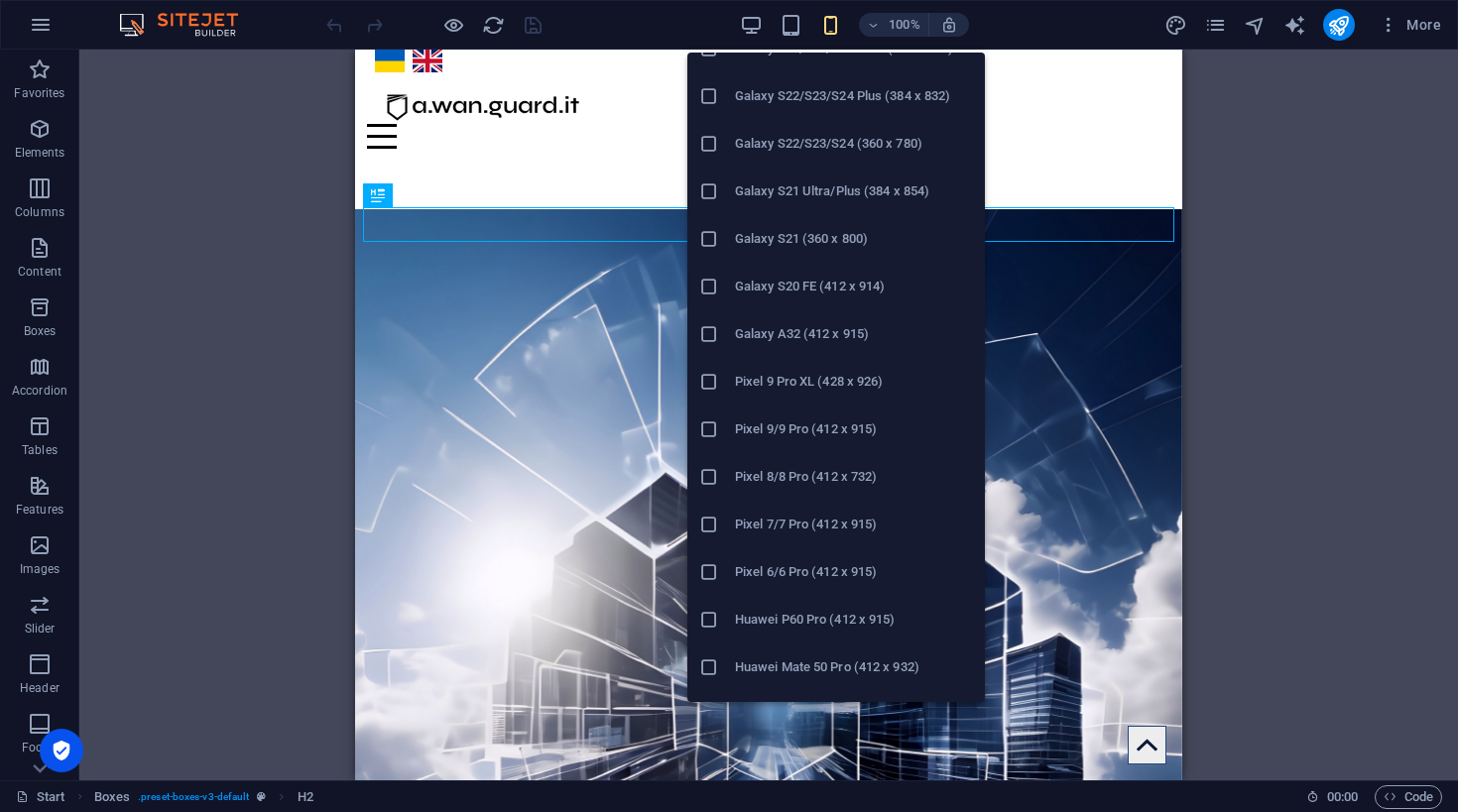 scroll, scrollTop: 783, scrollLeft: 0, axis: vertical 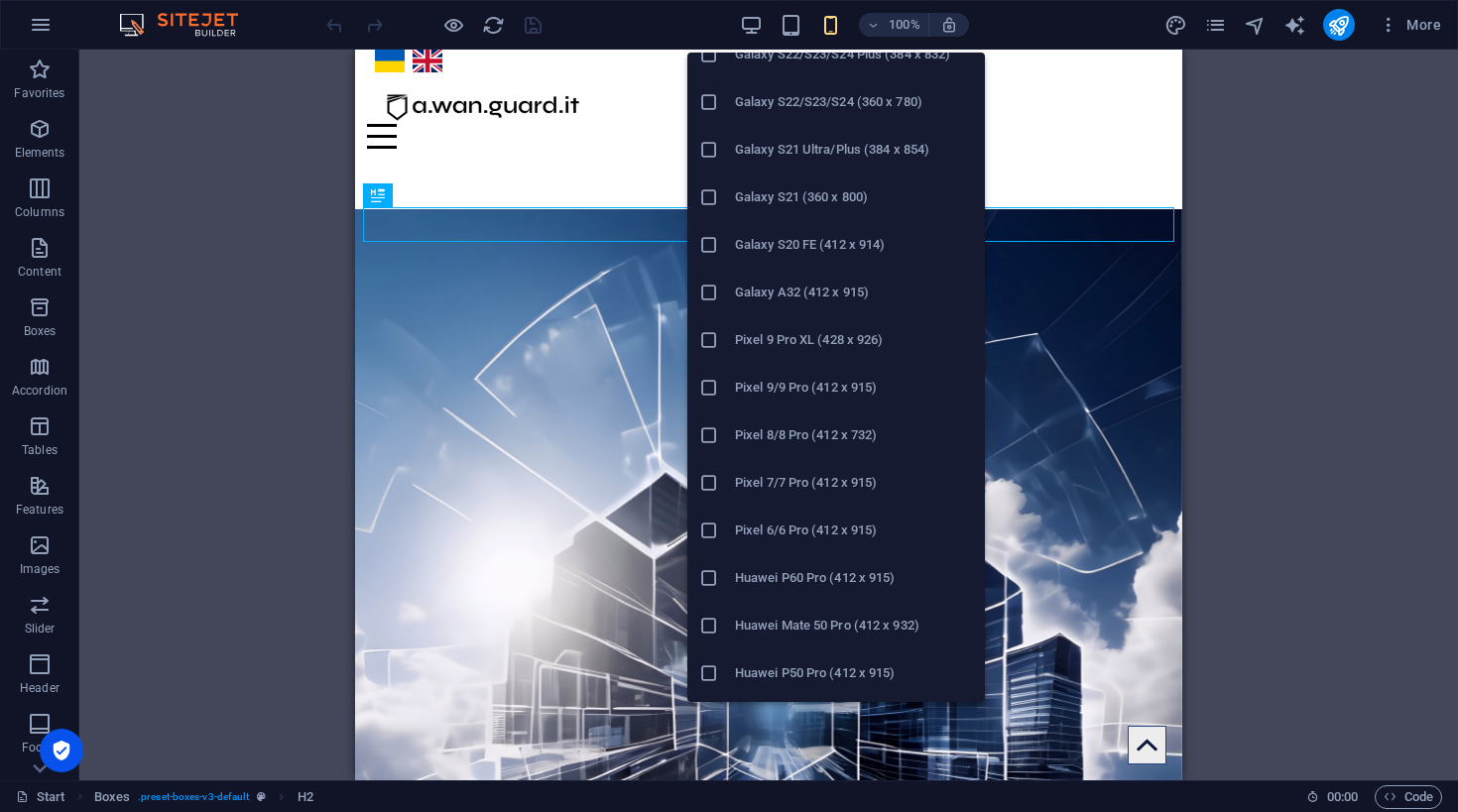 click on "Galaxy S20 FE (412 x 914)" at bounding box center (854, 245) 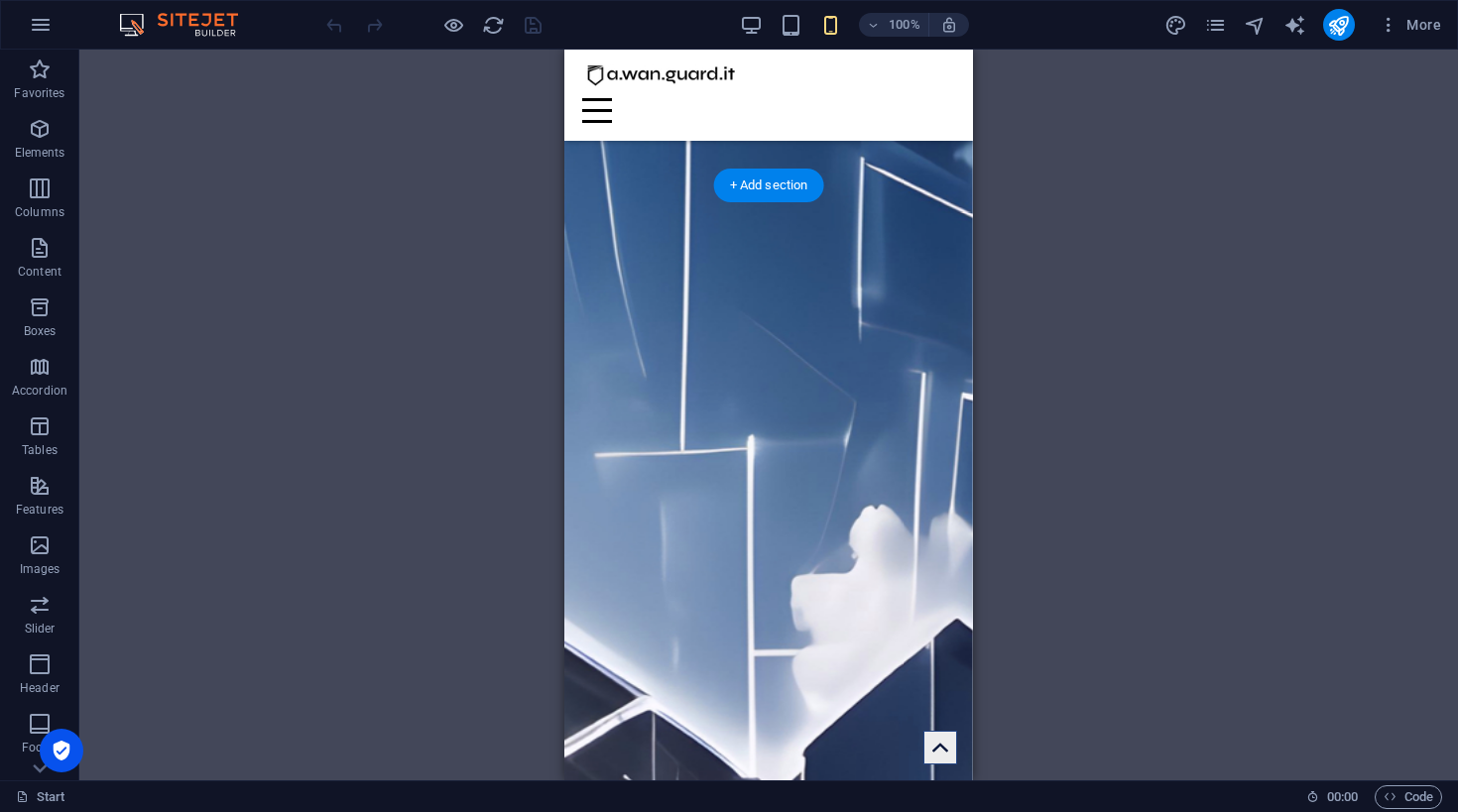 scroll, scrollTop: 0, scrollLeft: 0, axis: both 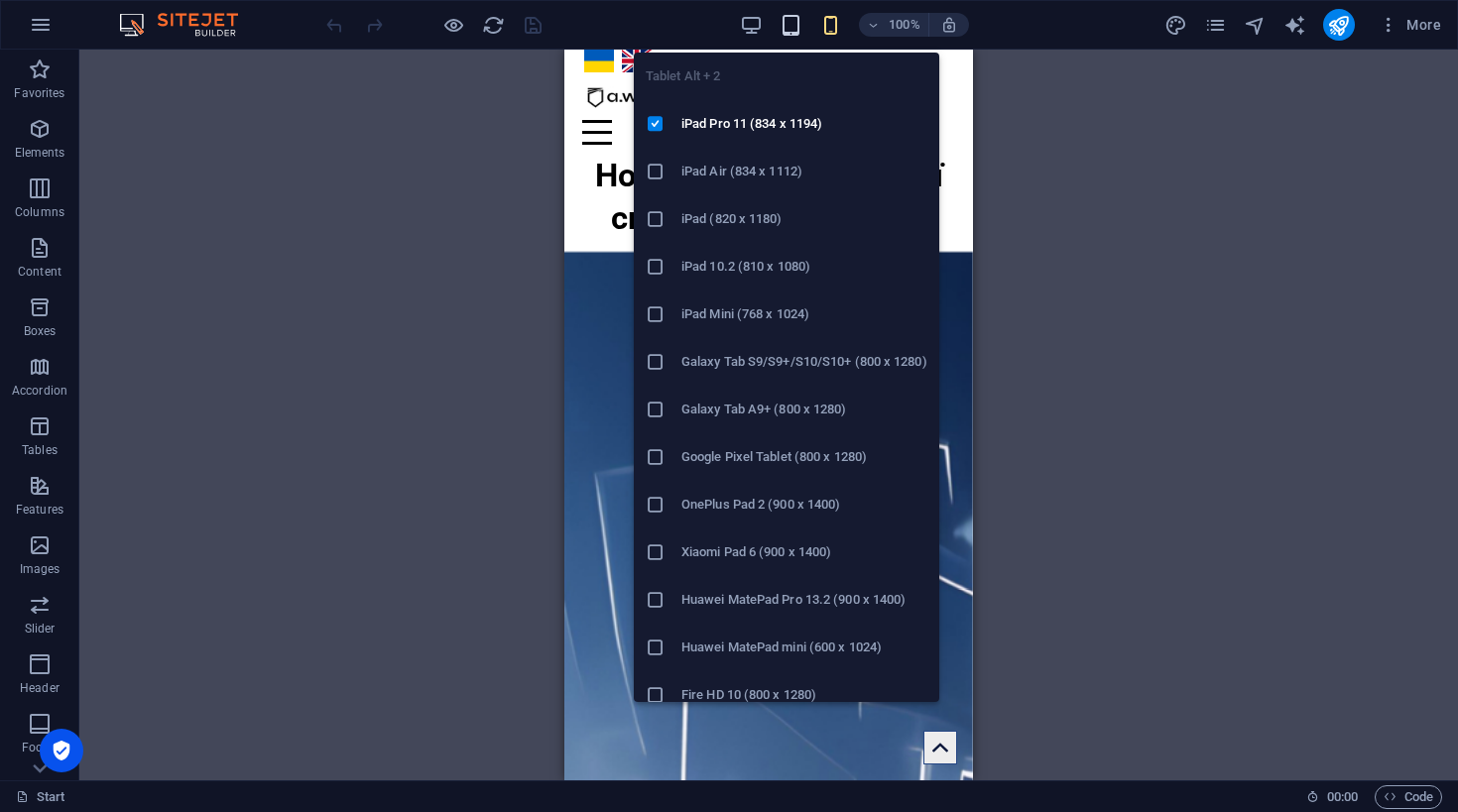 click at bounding box center [790, 25] 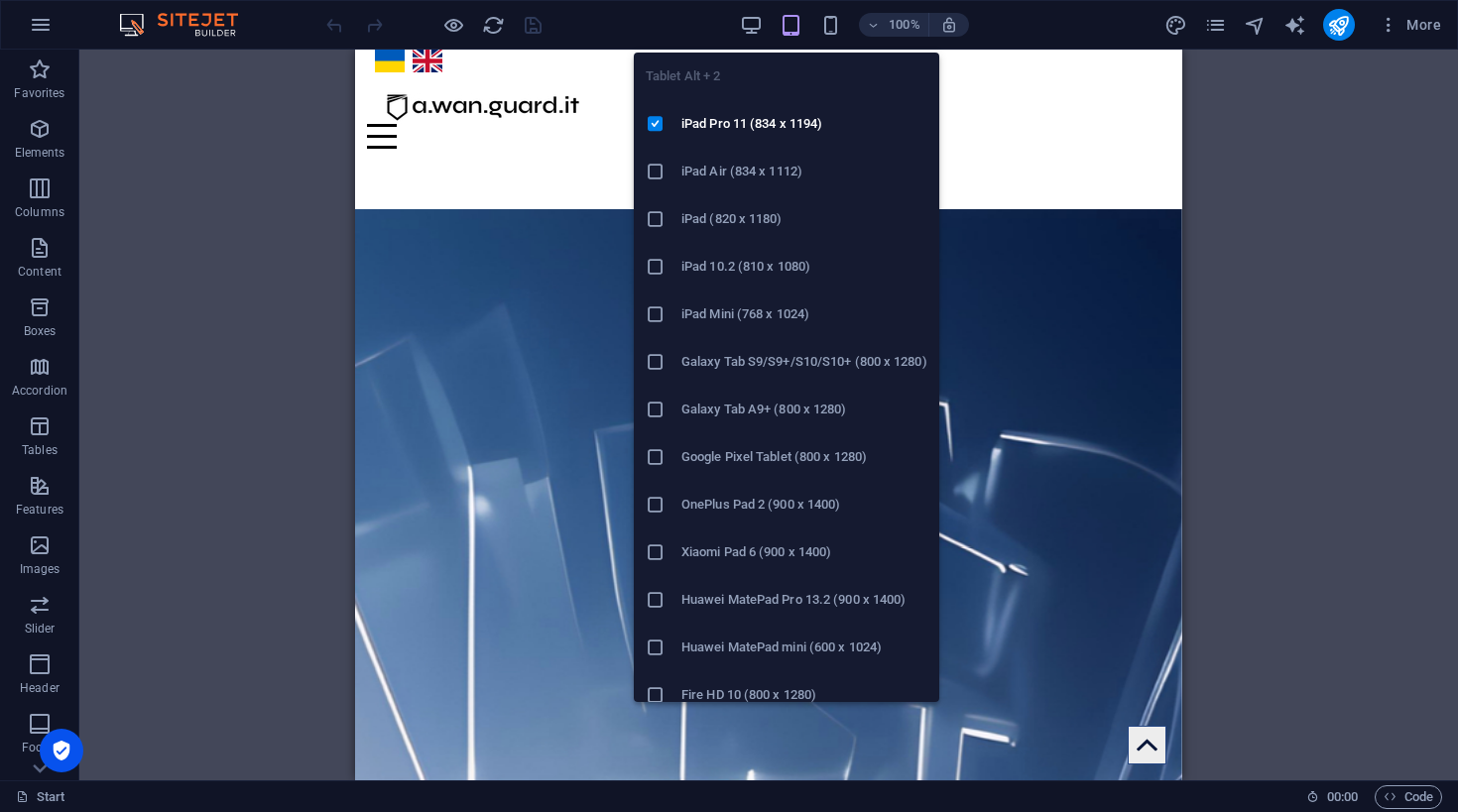 click on "Galaxy Tab A9+ (800 x 1280)" at bounding box center (804, 409) 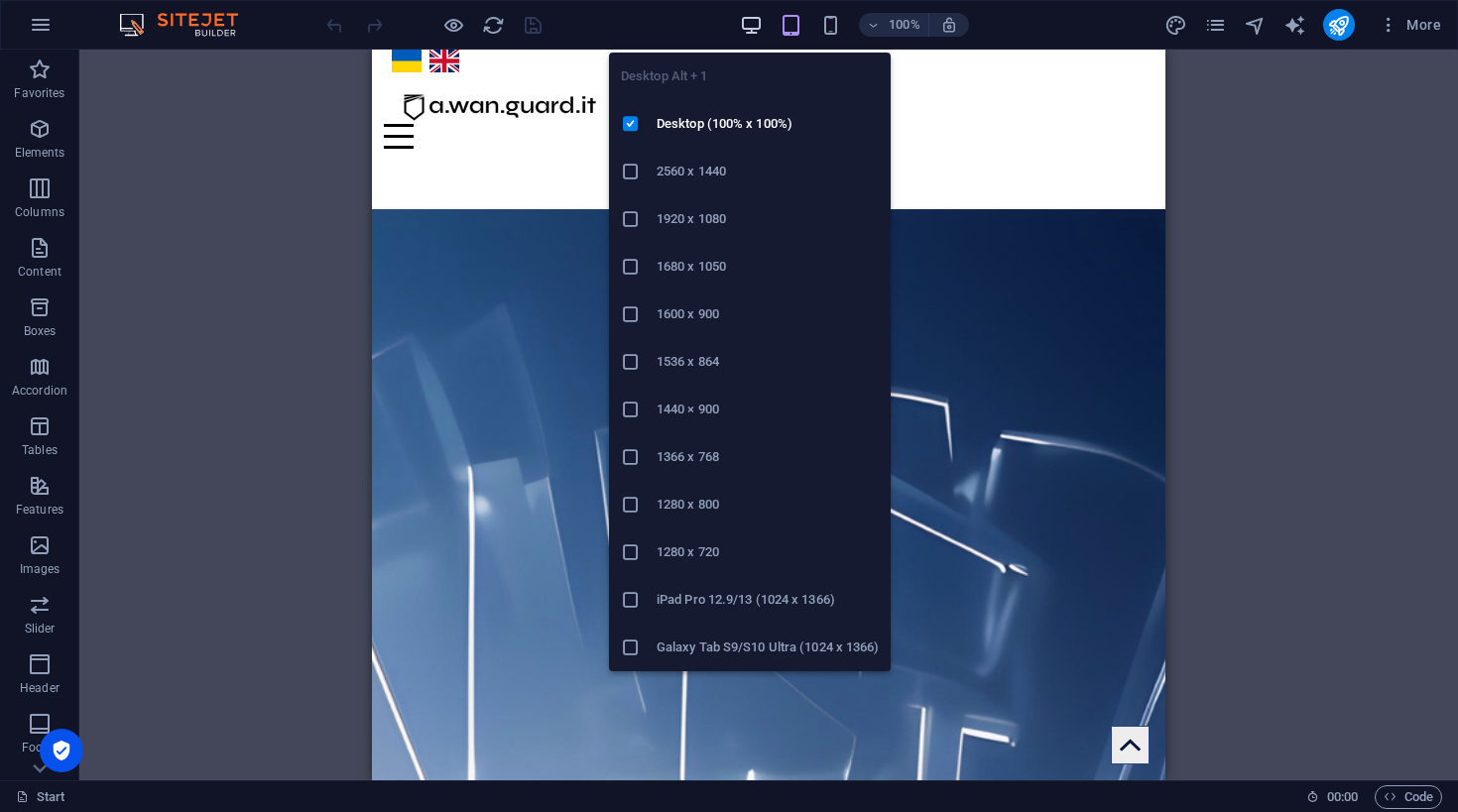 click at bounding box center [751, 25] 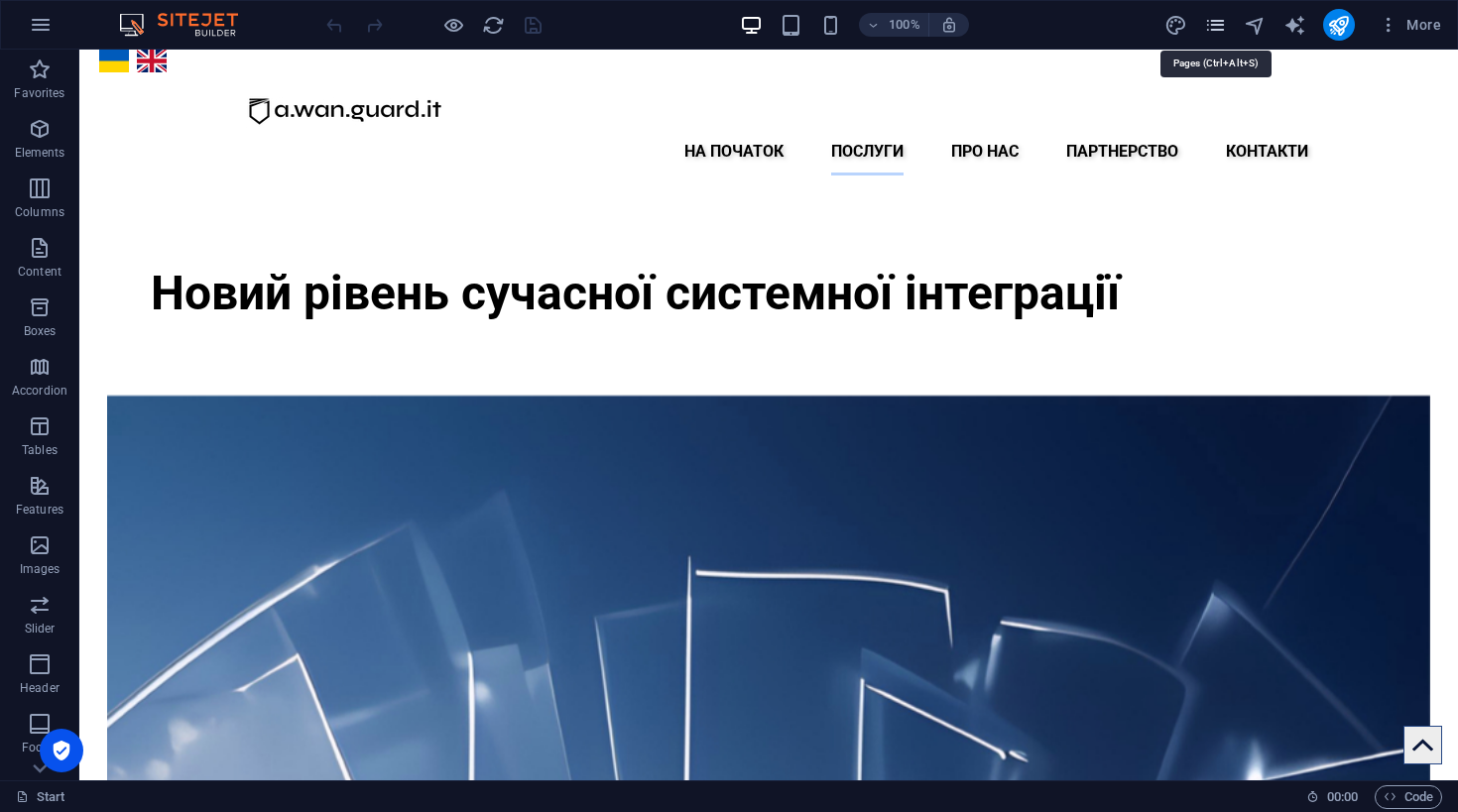 click at bounding box center [1215, 25] 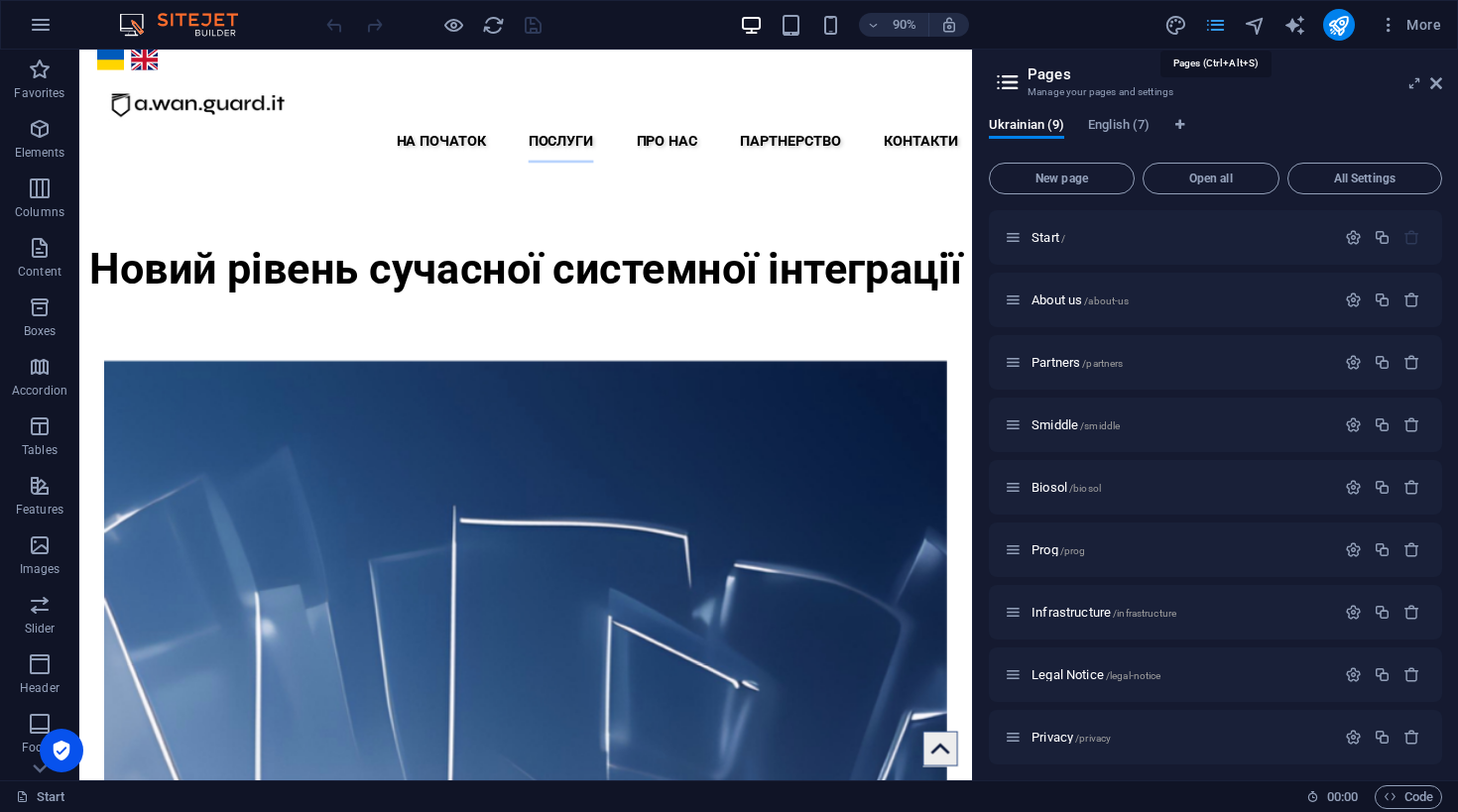 click at bounding box center [1215, 25] 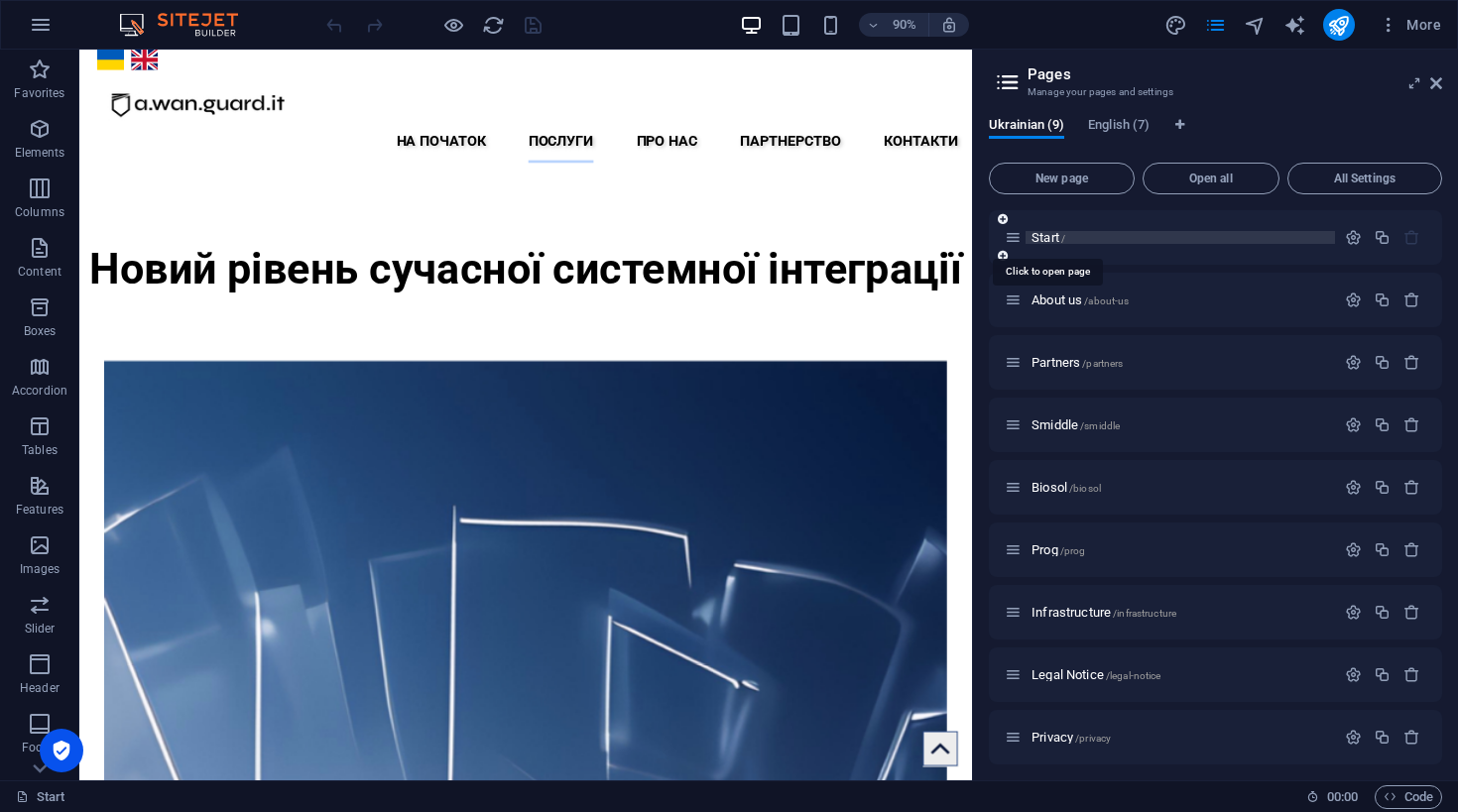click on "Start /" at bounding box center [1048, 237] 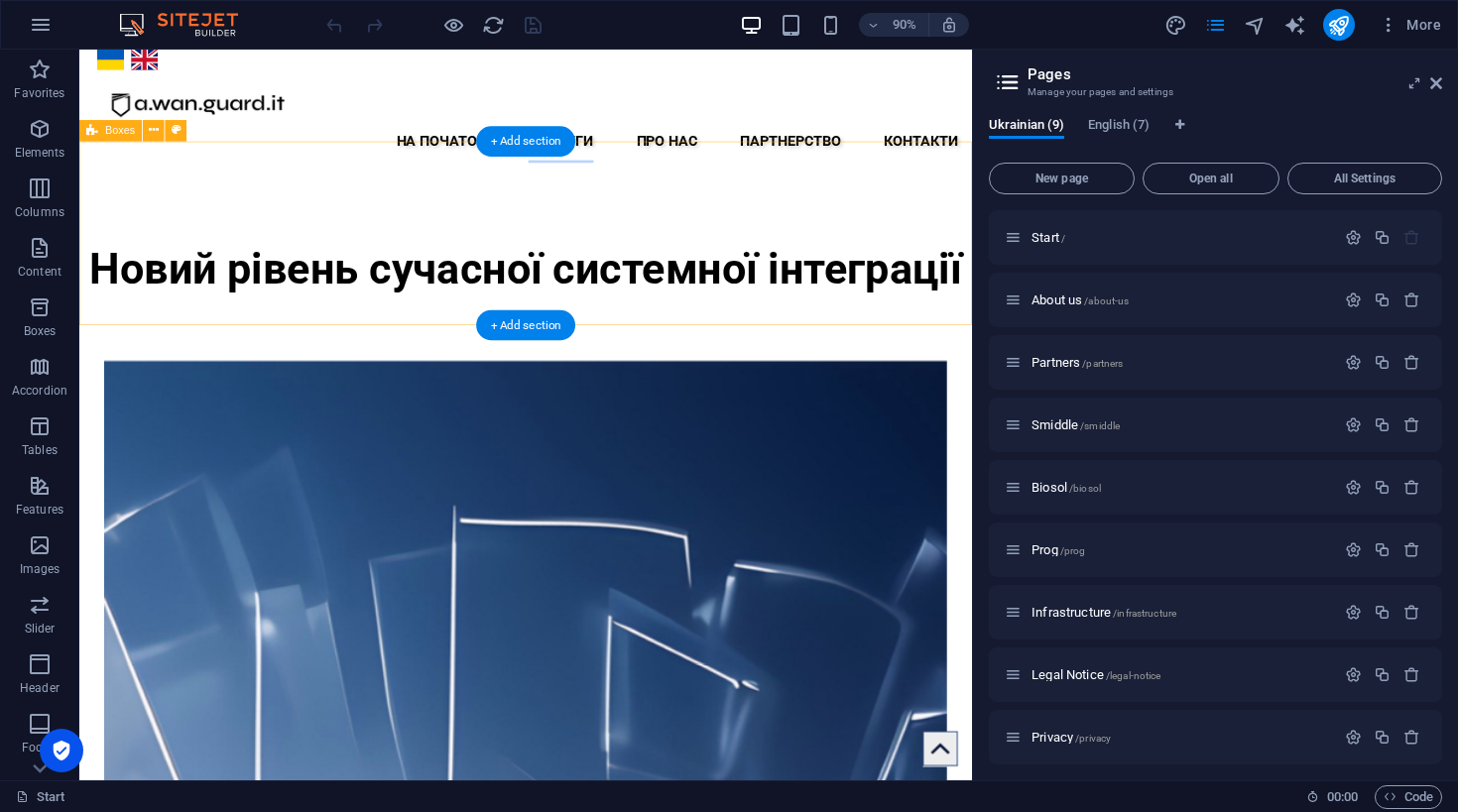 click on "Новий рівень сучасної системної інтеграції" at bounding box center (575, 293) 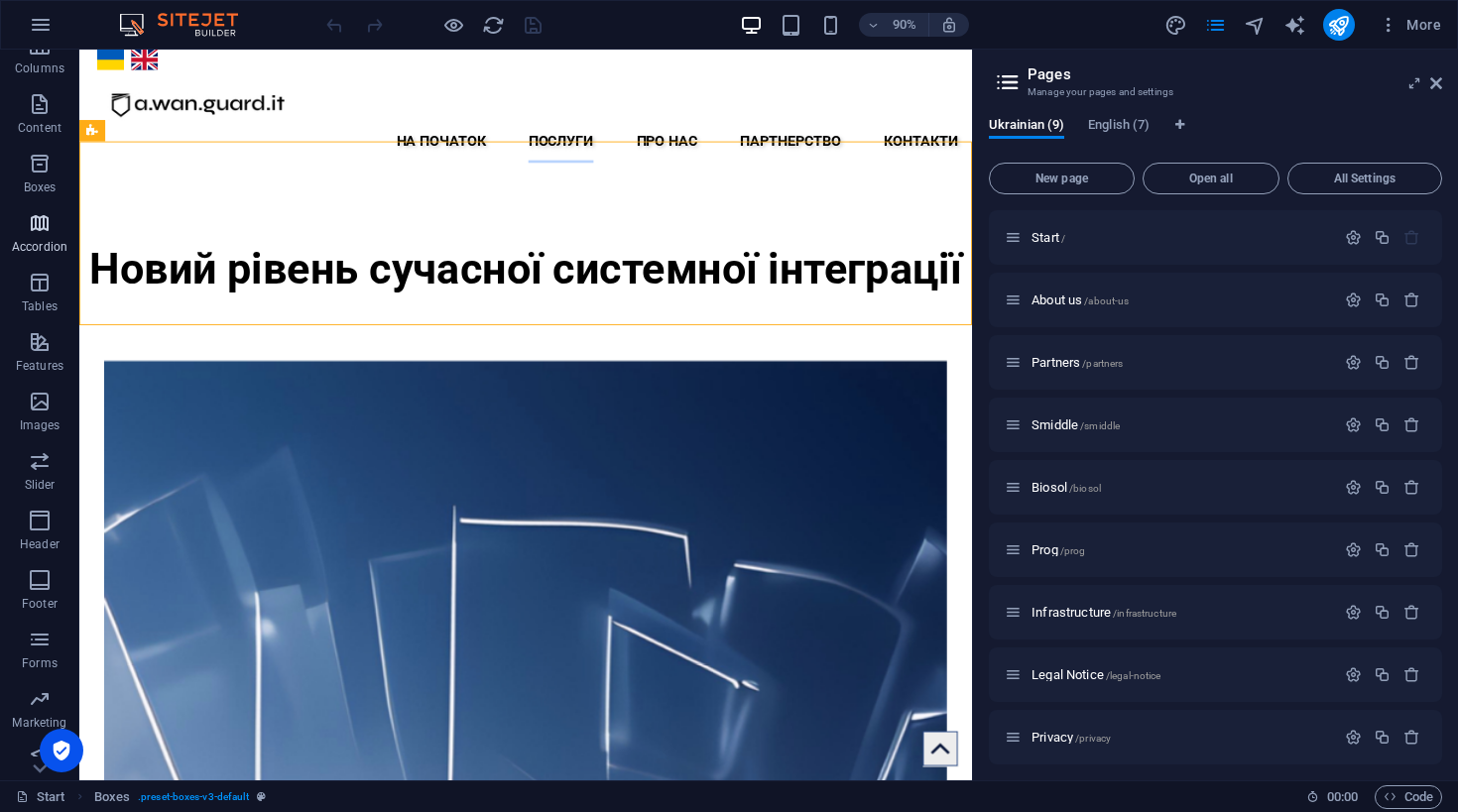 scroll, scrollTop: 162, scrollLeft: 0, axis: vertical 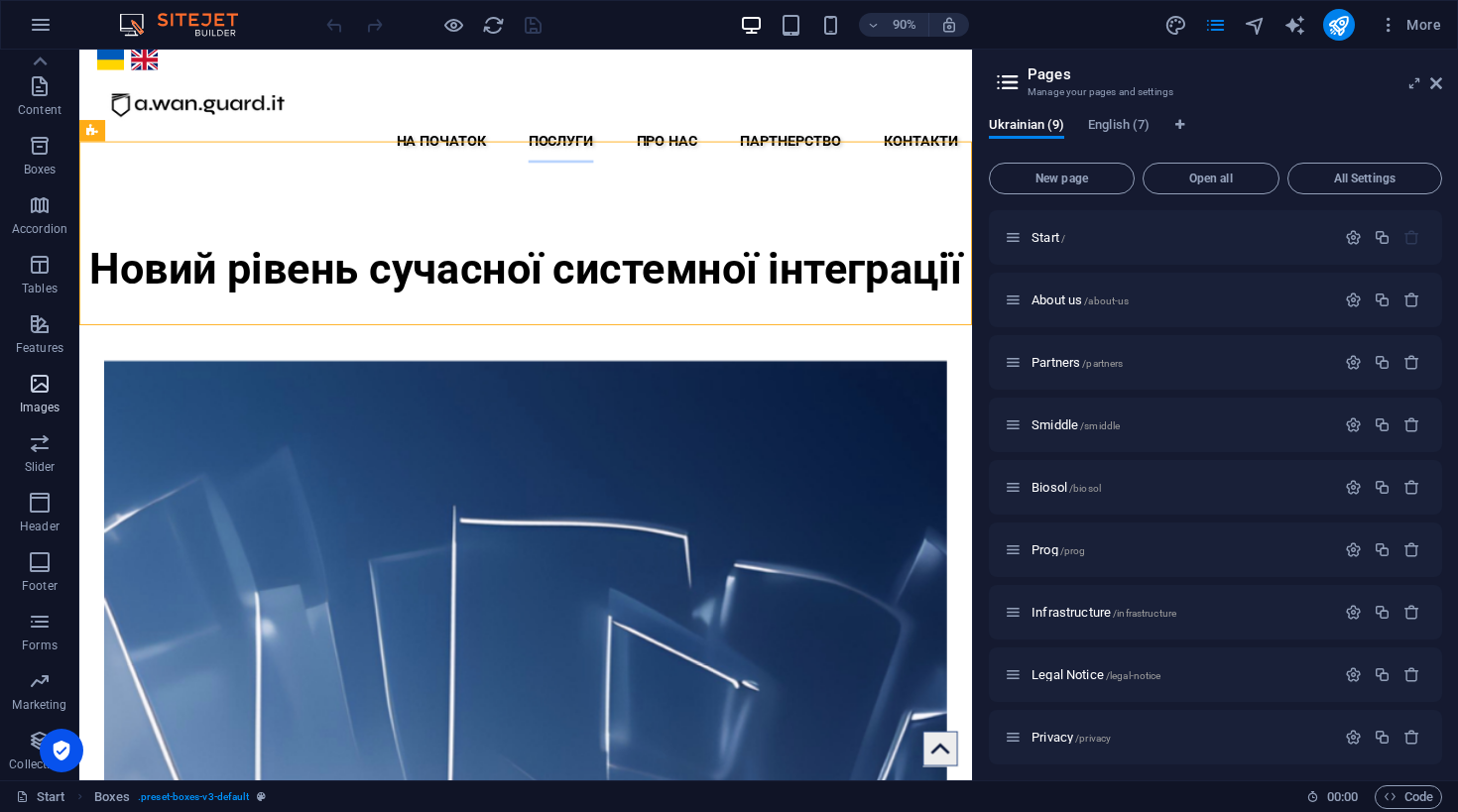 click at bounding box center (40, 384) 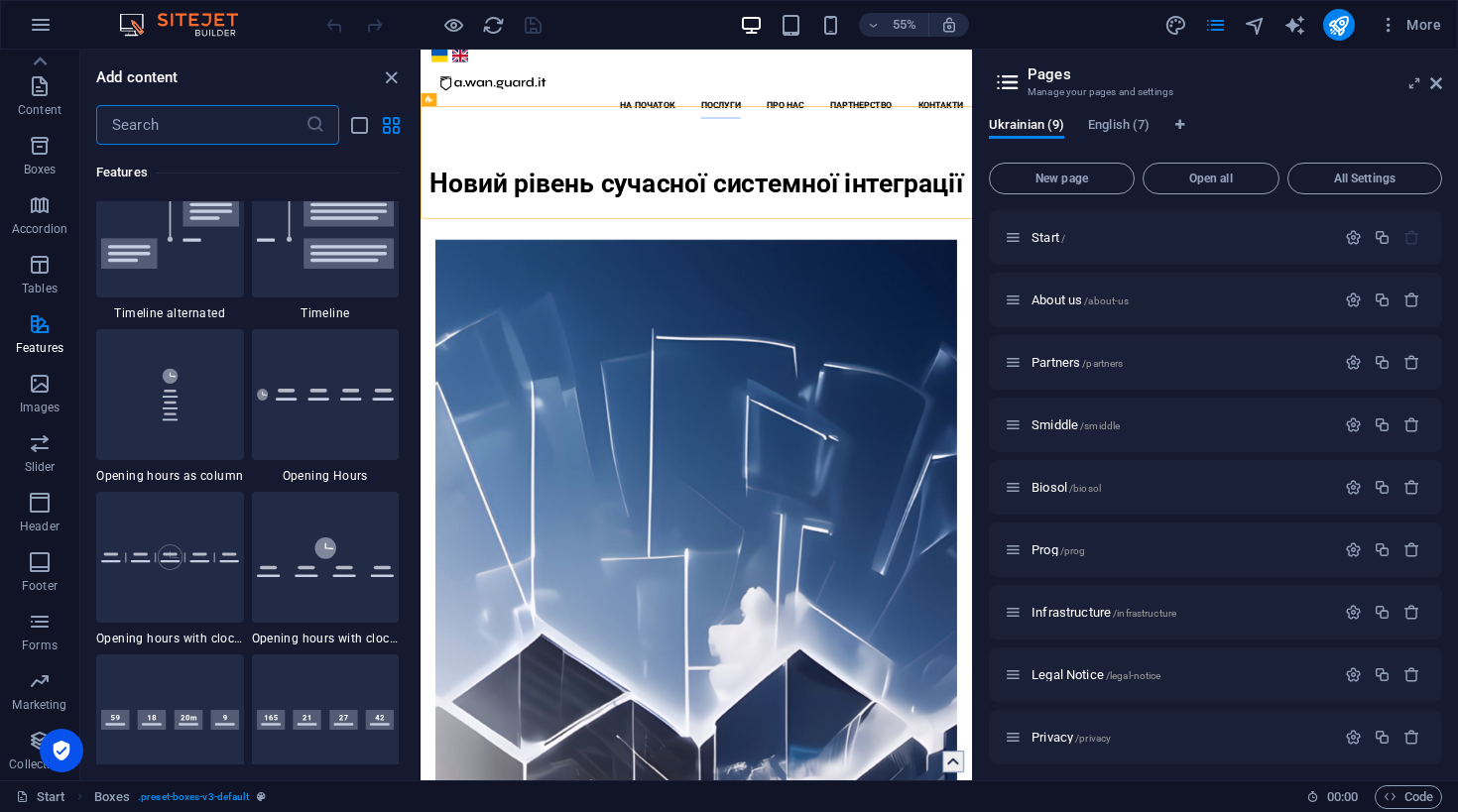 scroll, scrollTop: 6431, scrollLeft: 0, axis: vertical 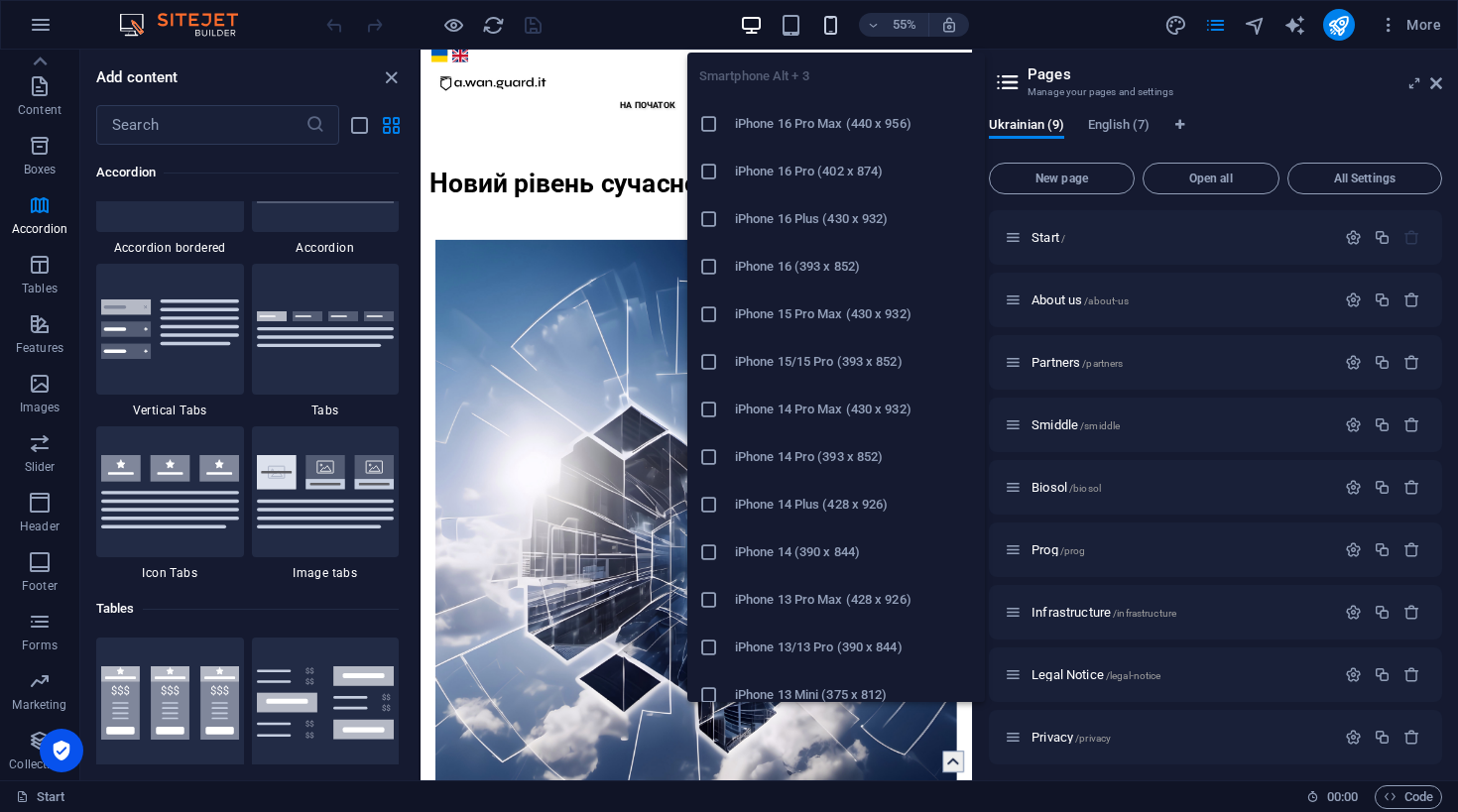 click at bounding box center [830, 25] 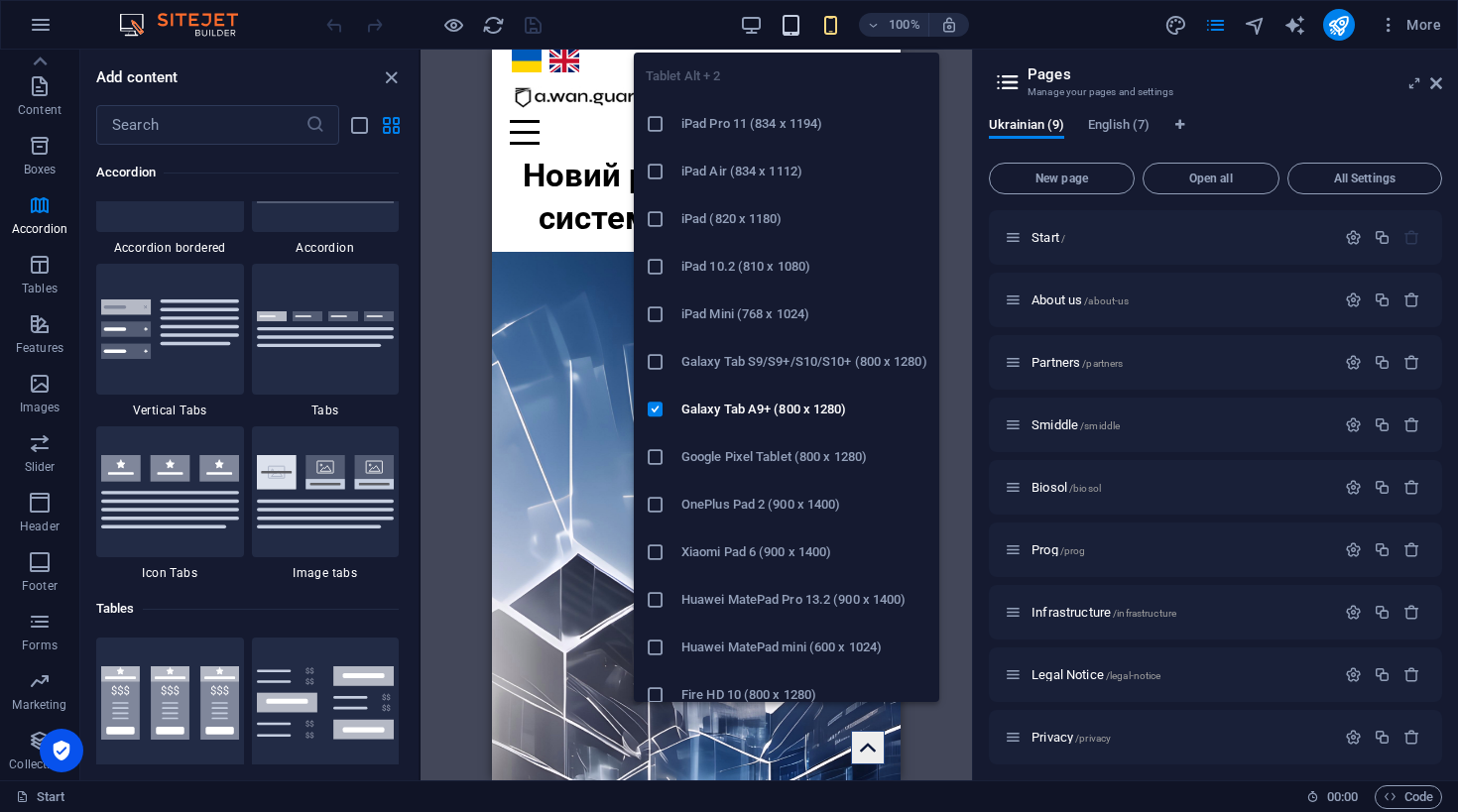 click at bounding box center [790, 25] 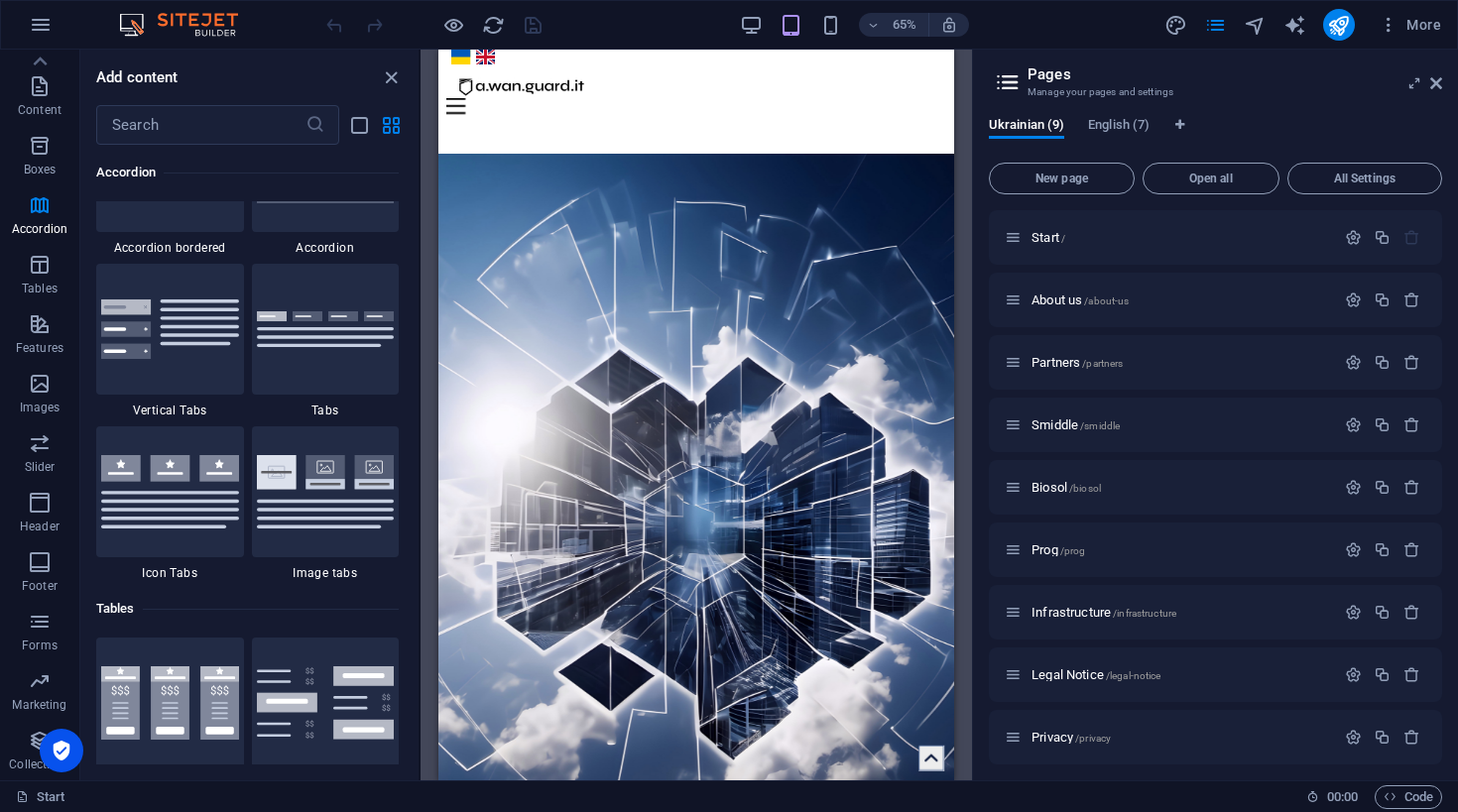 click on "65% More" at bounding box center (886, 25) 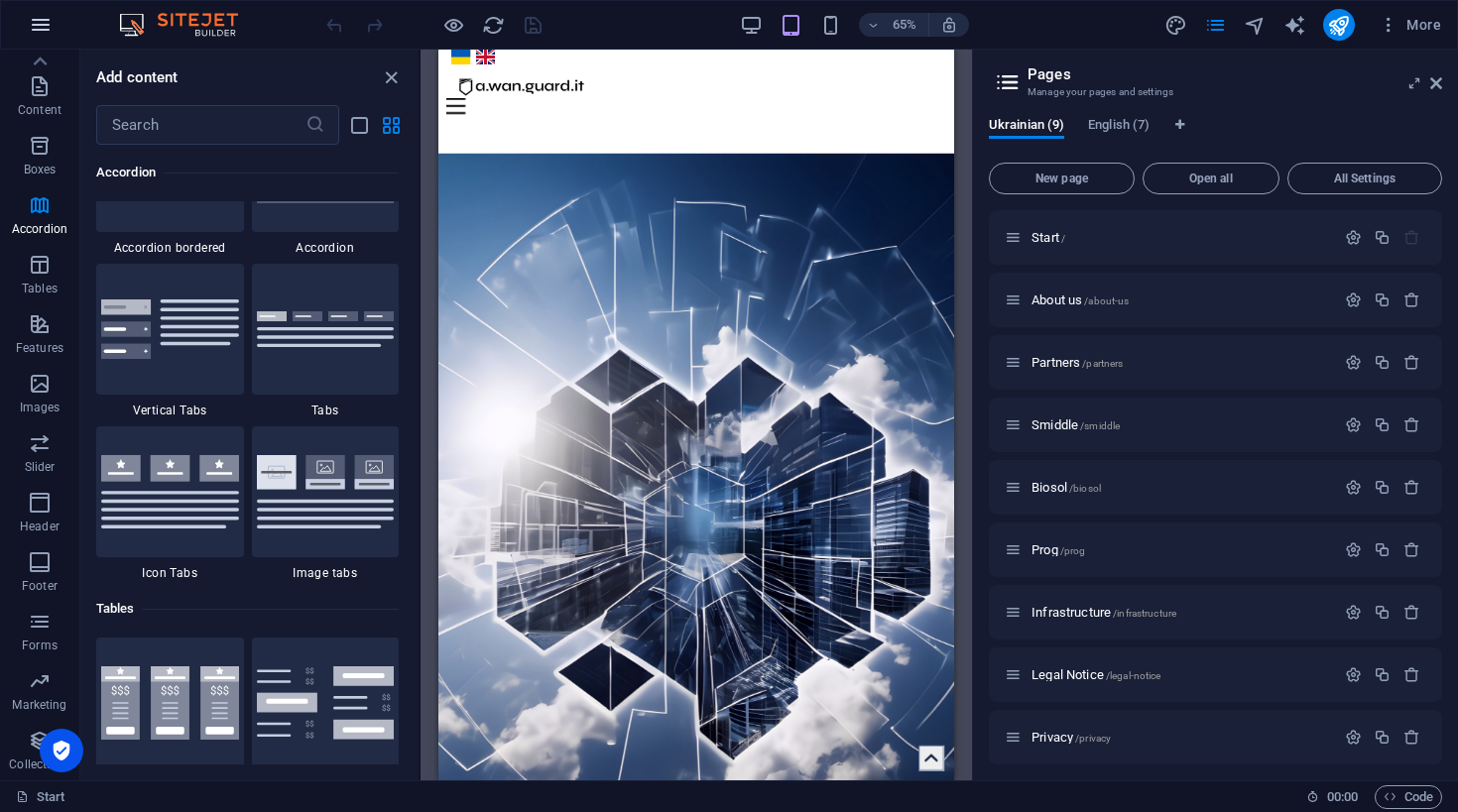 click at bounding box center [41, 25] 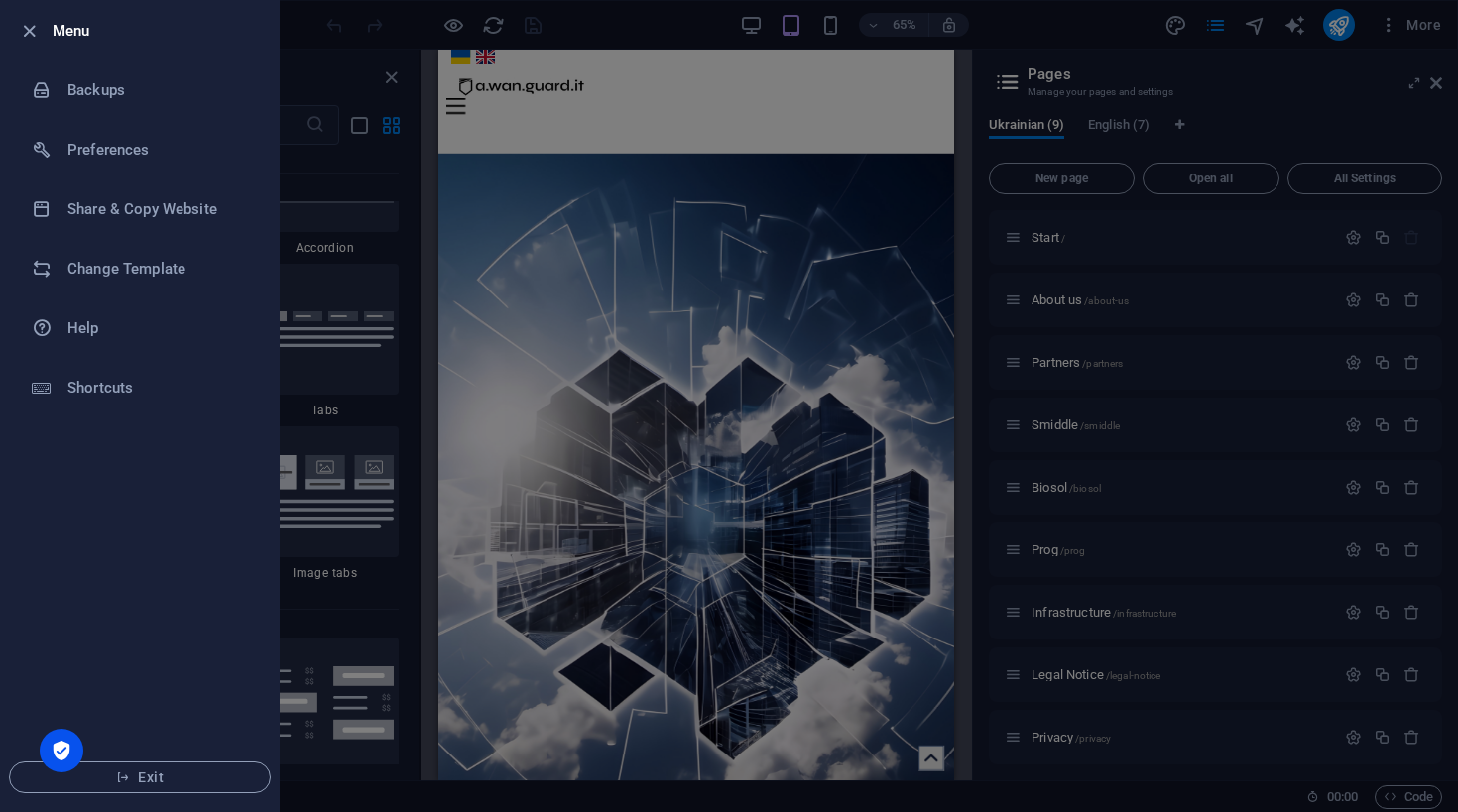click on "Menu" at bounding box center (158, 31) 